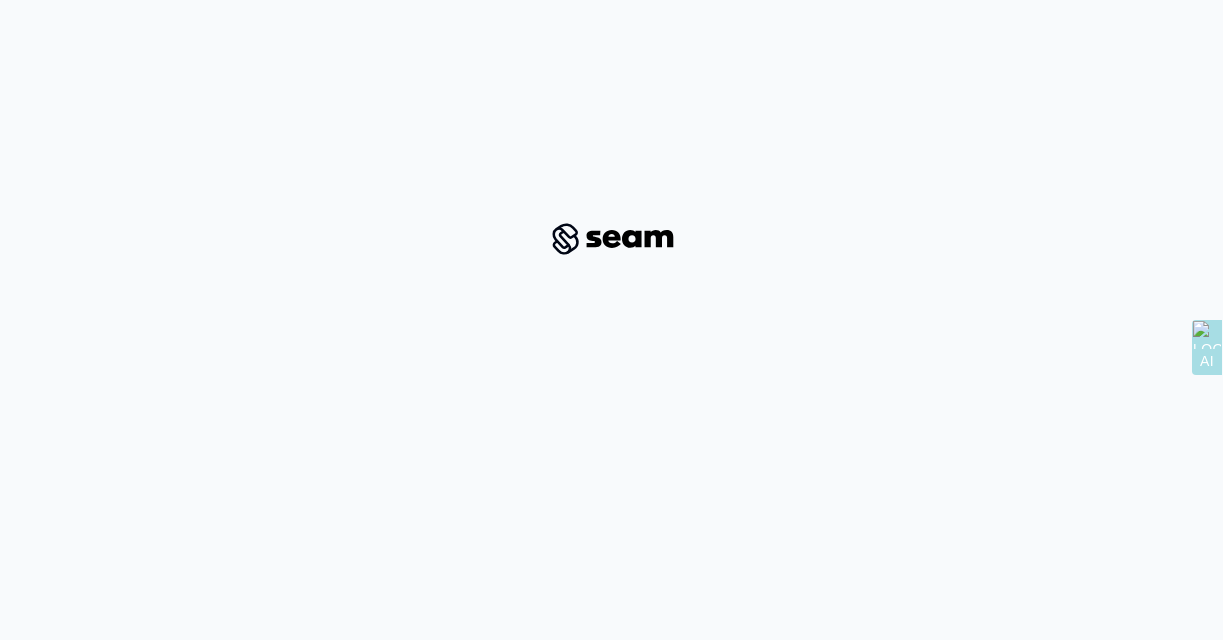 scroll, scrollTop: 0, scrollLeft: 0, axis: both 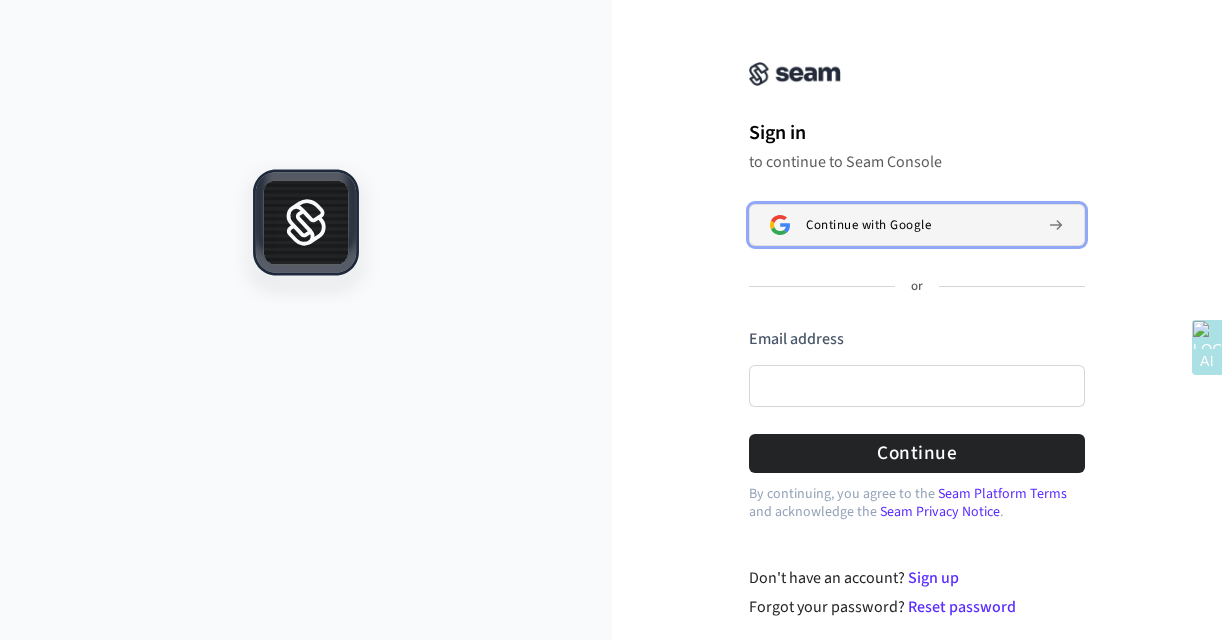click on "Continue with Google" at bounding box center [868, 225] 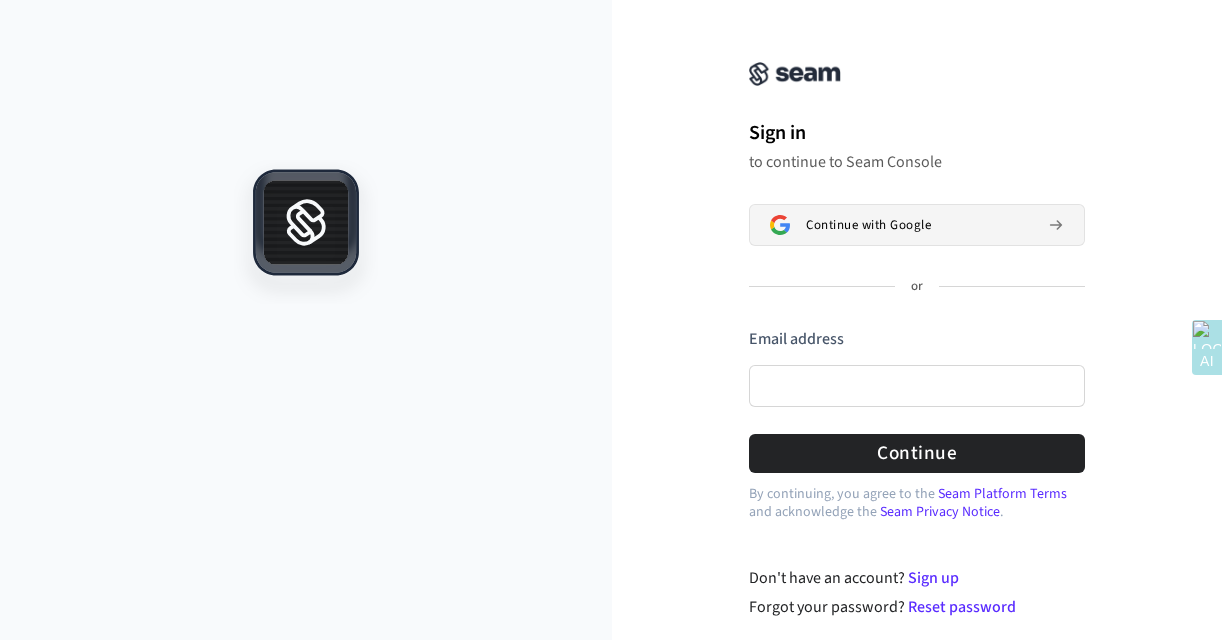 type 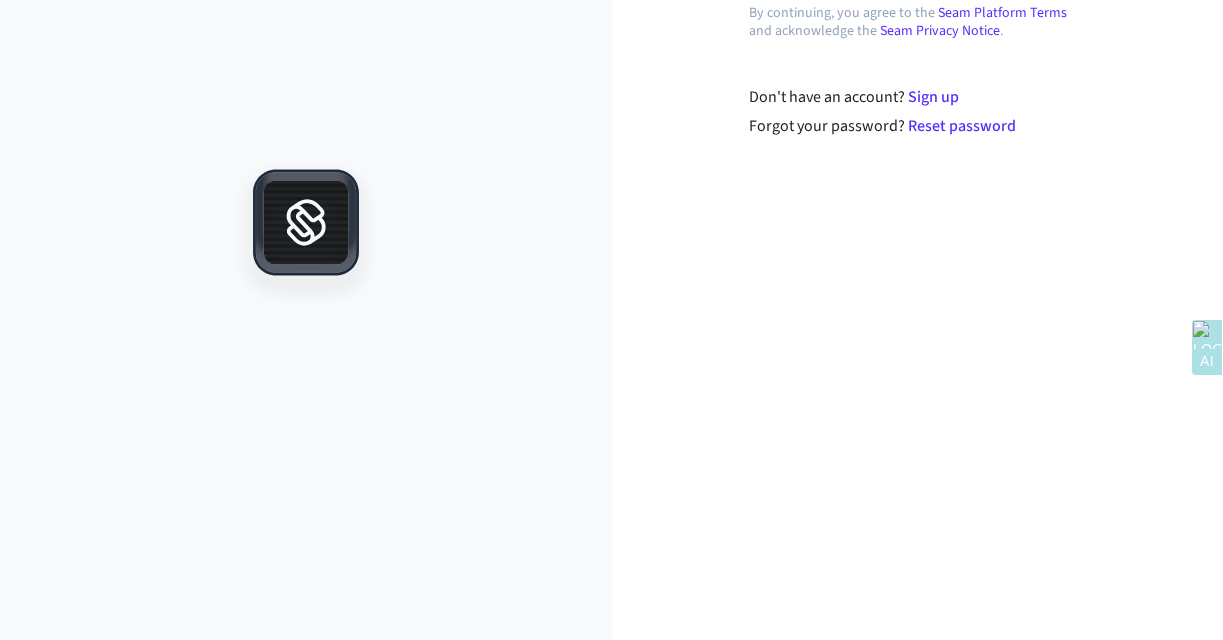 scroll, scrollTop: 0, scrollLeft: 0, axis: both 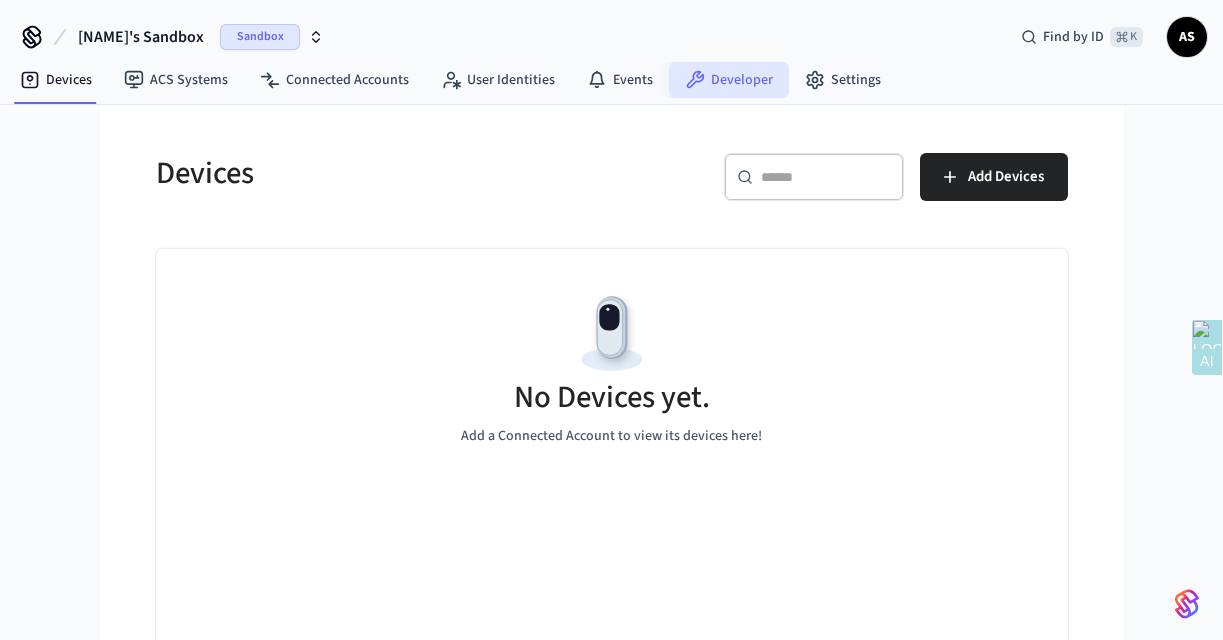 click on "Developer" at bounding box center (729, 80) 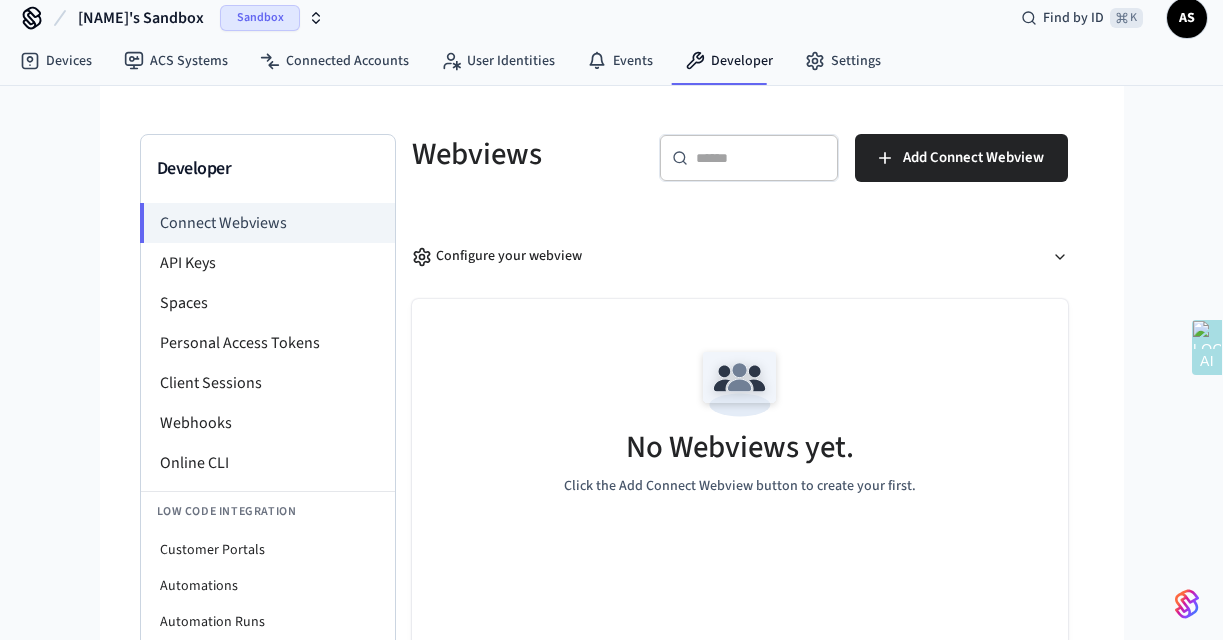scroll, scrollTop: 0, scrollLeft: 0, axis: both 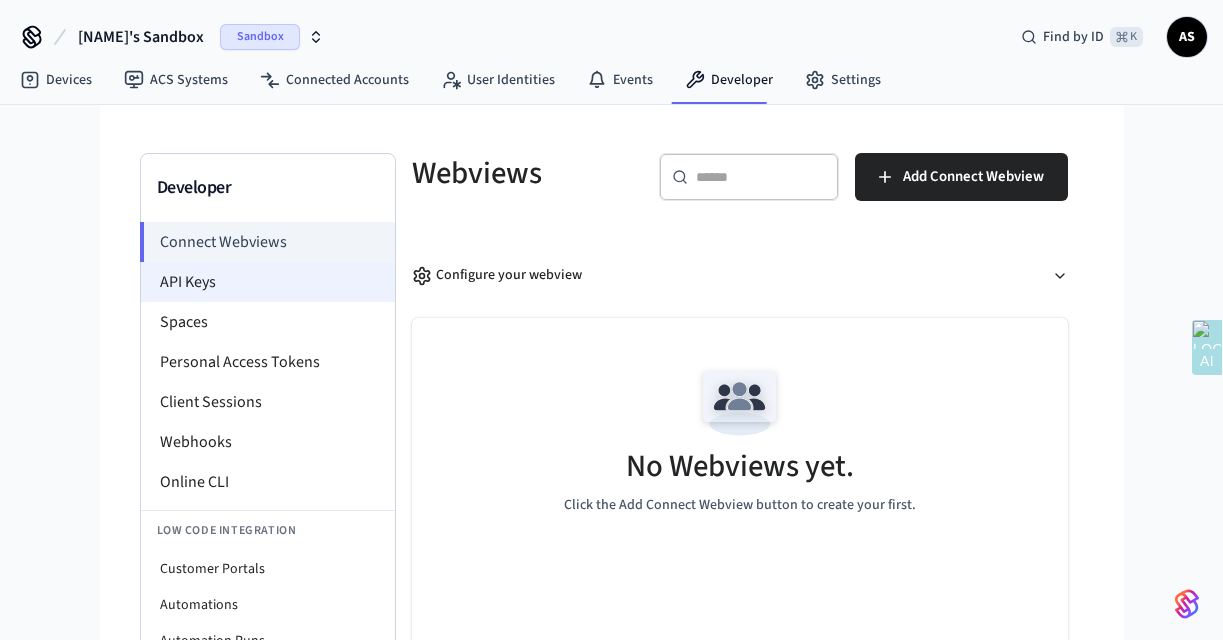 click on "API Keys" at bounding box center (268, 282) 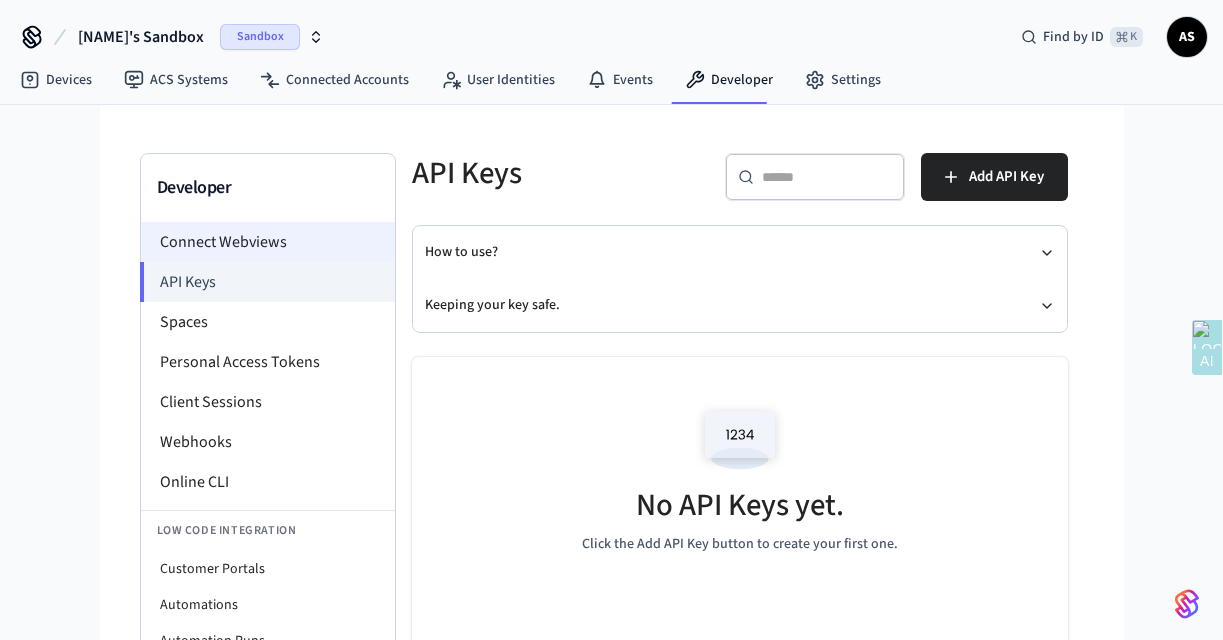 click on "Connect Webviews" at bounding box center [268, 242] 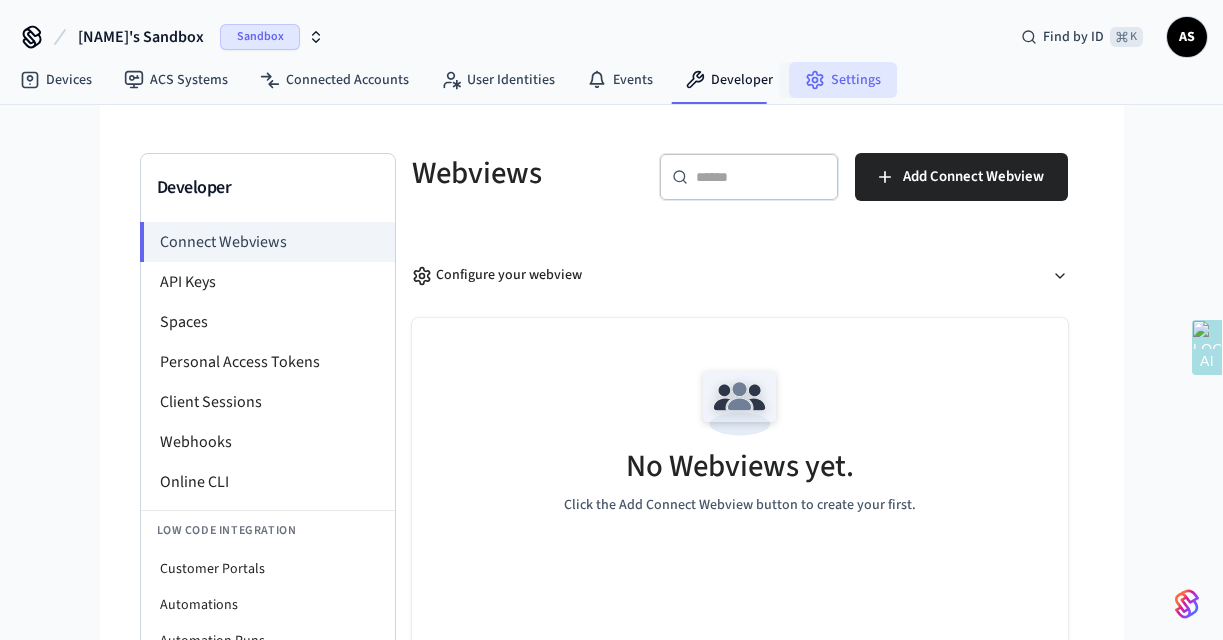 click on "Settings" at bounding box center [843, 80] 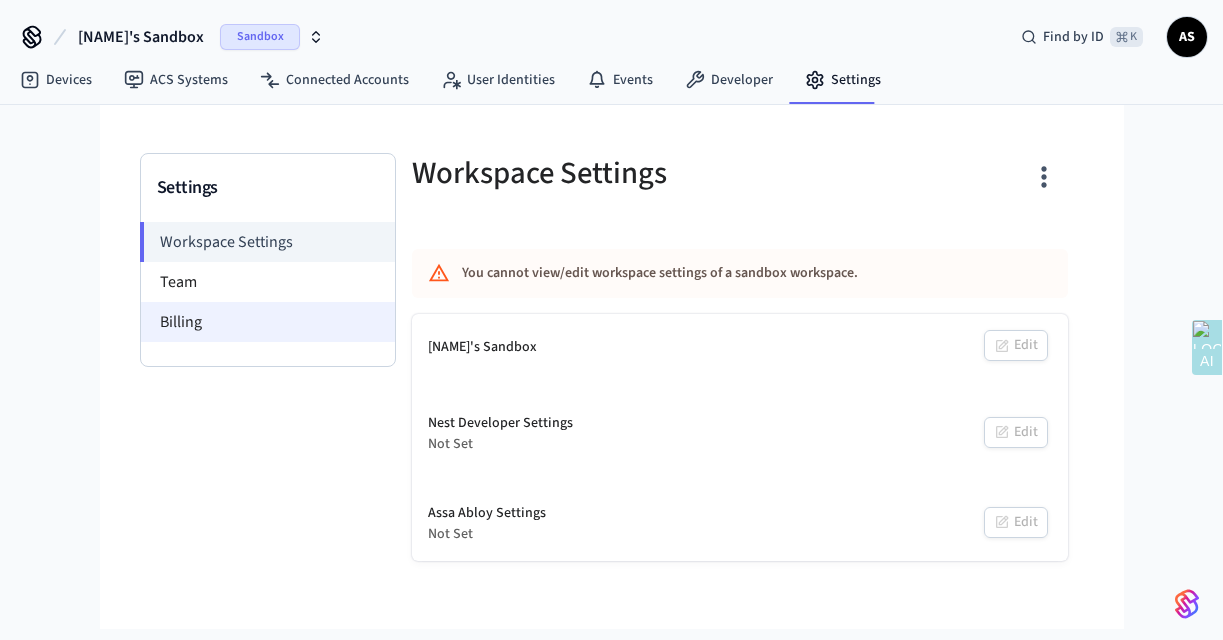 click on "Billing" at bounding box center [268, 322] 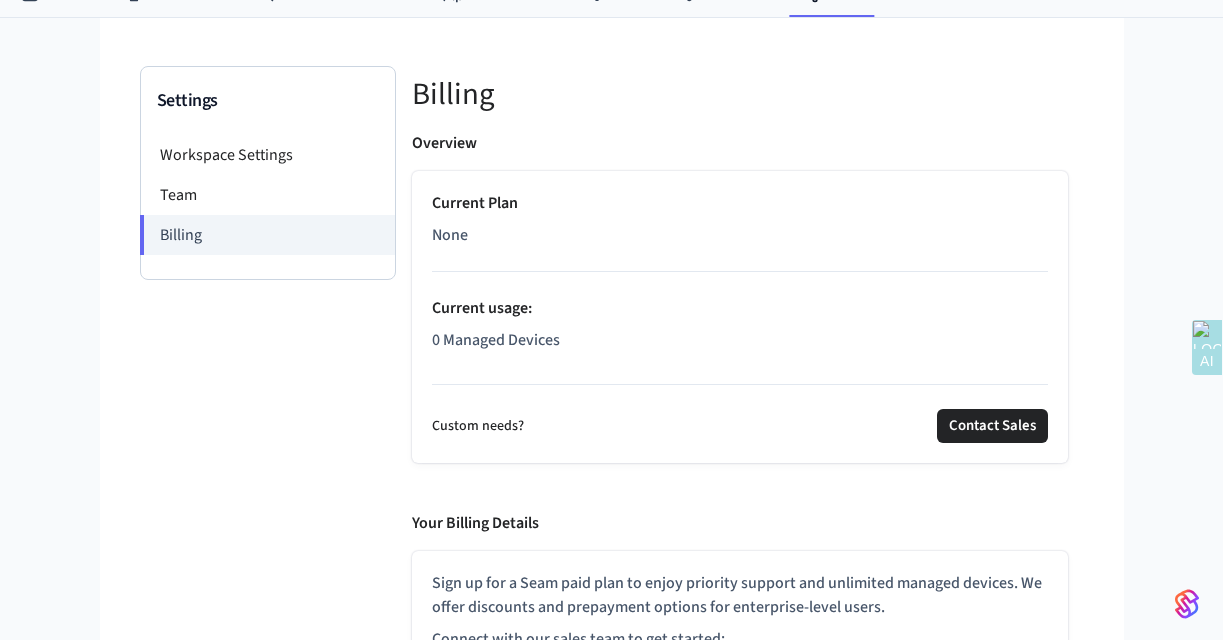 scroll, scrollTop: 0, scrollLeft: 0, axis: both 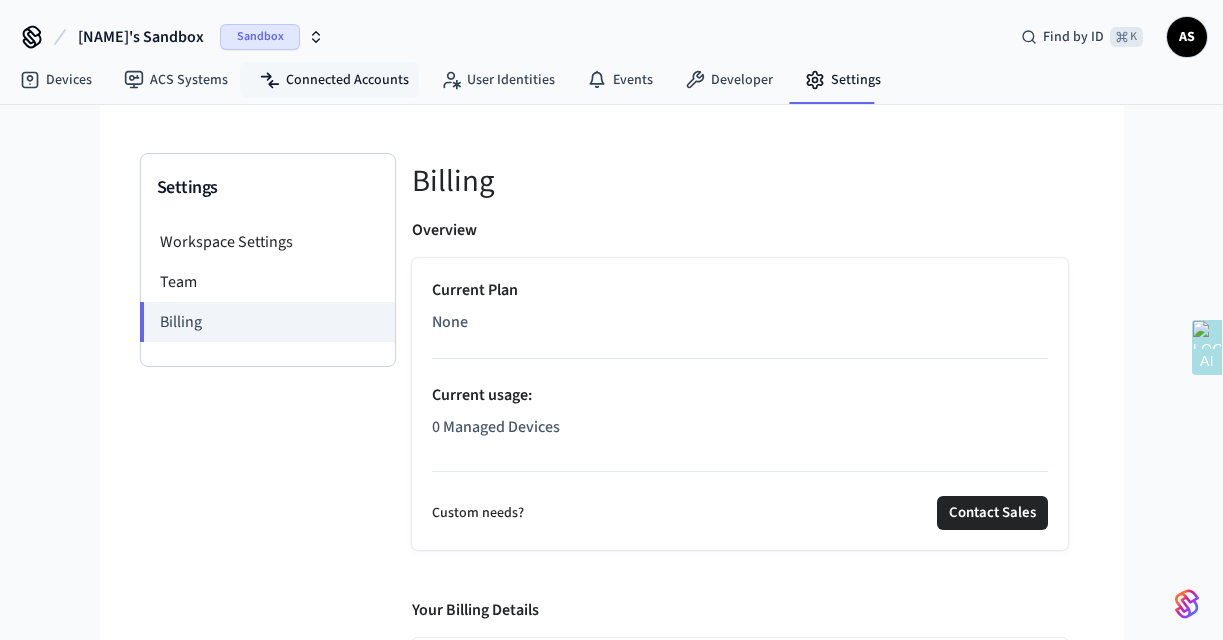 click on "Devices ACS Systems Connected Accounts User Identities Events Developer Settings" at bounding box center (450, 81) 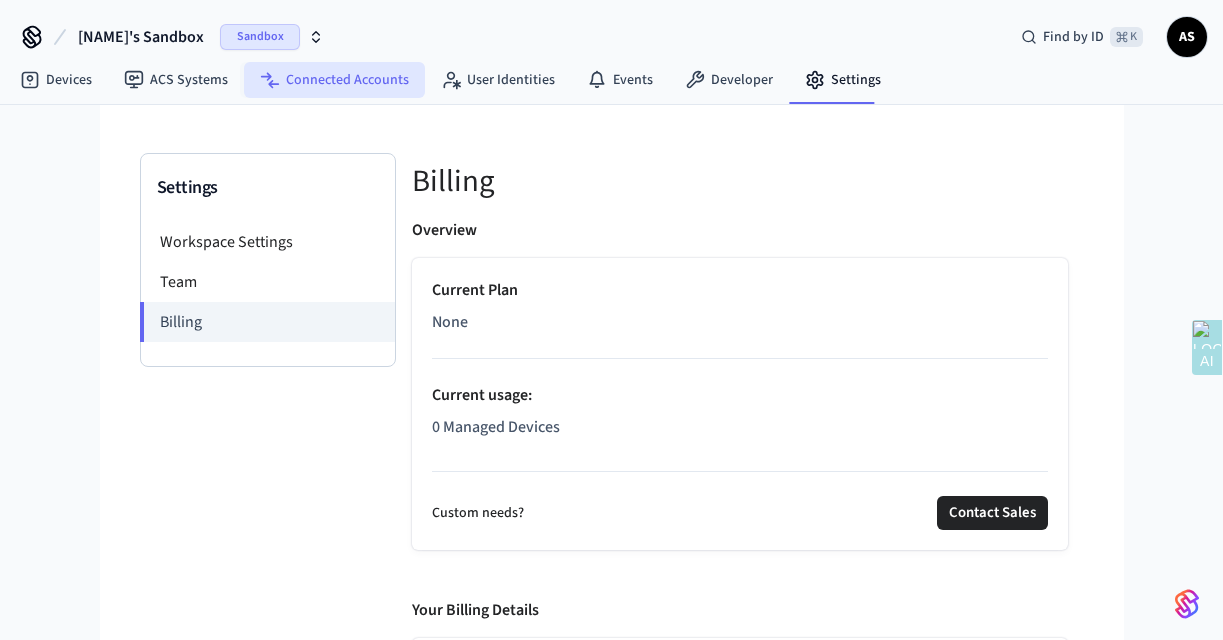 click on "Connected Accounts" at bounding box center (334, 80) 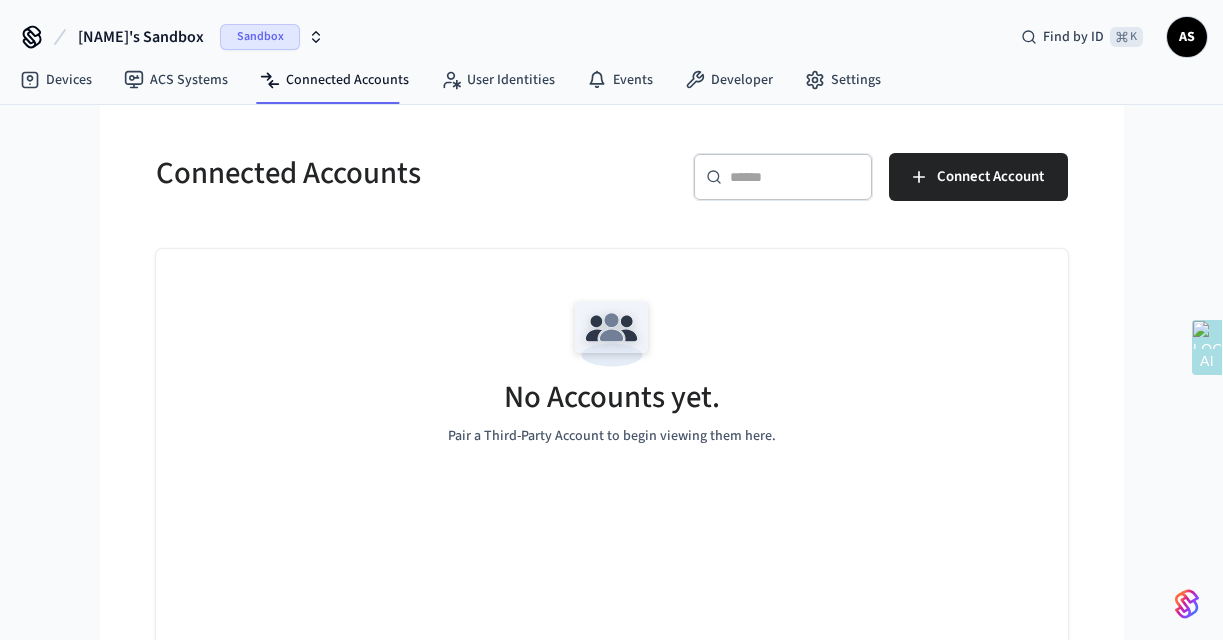 click on "[NAME]'s Sandbox Sandbox" at bounding box center (201, 37) 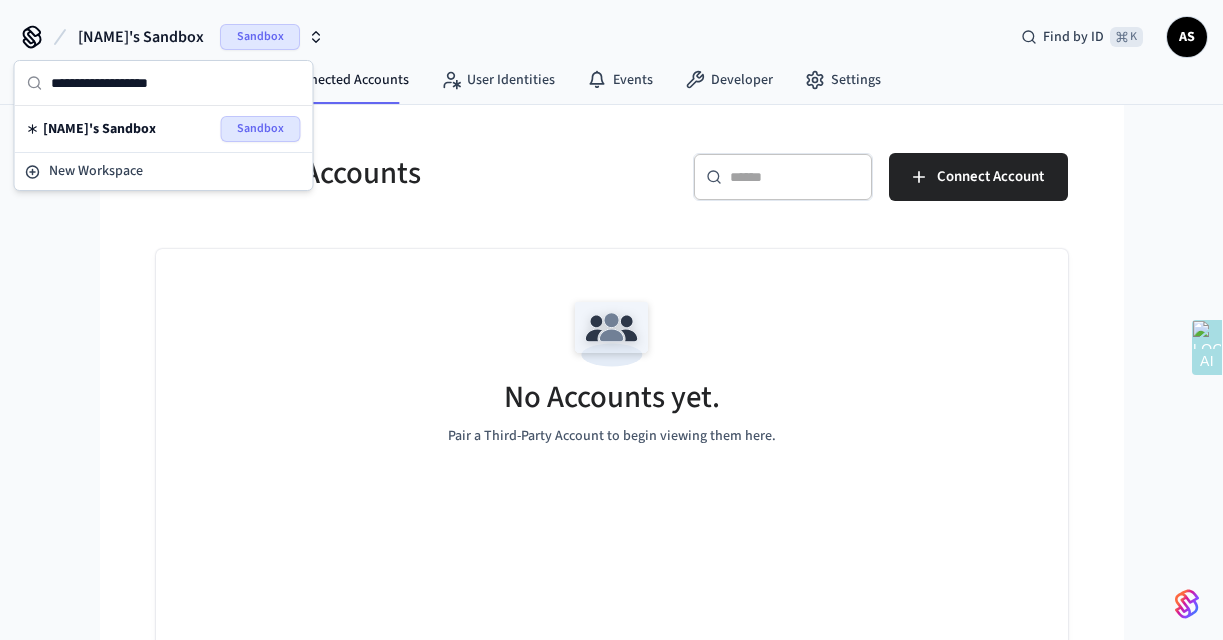 click on "[NAME]'s Sandbox Sandbox Find by ID ⌘ K AS" at bounding box center [611, 29] 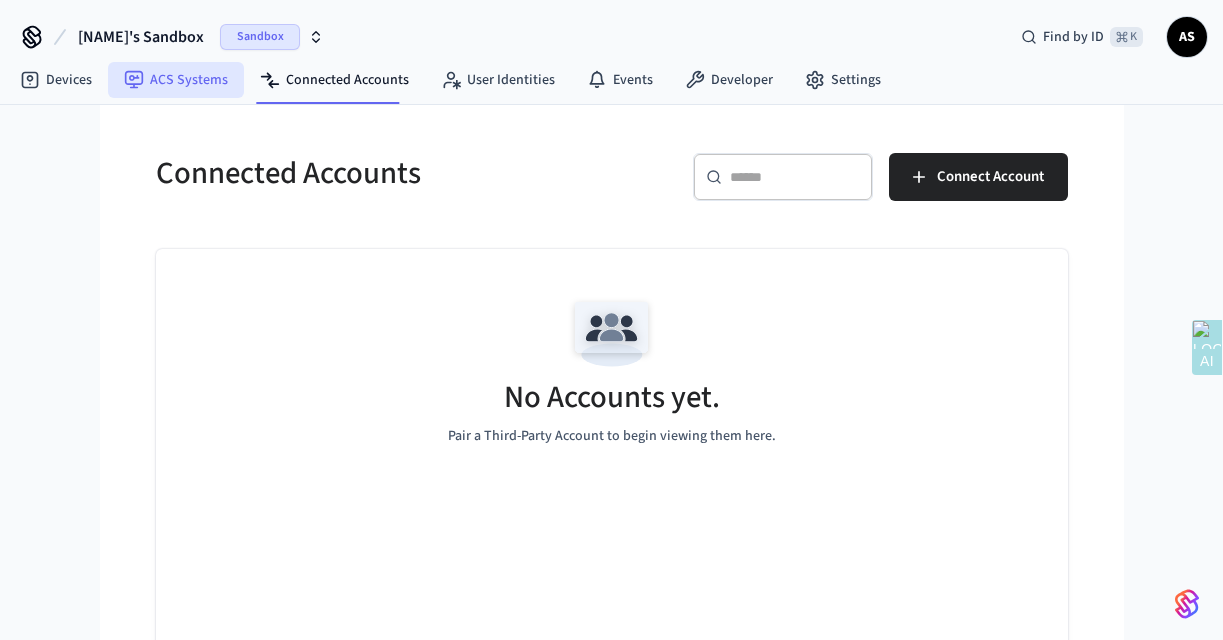 click on "ACS Systems" at bounding box center (176, 80) 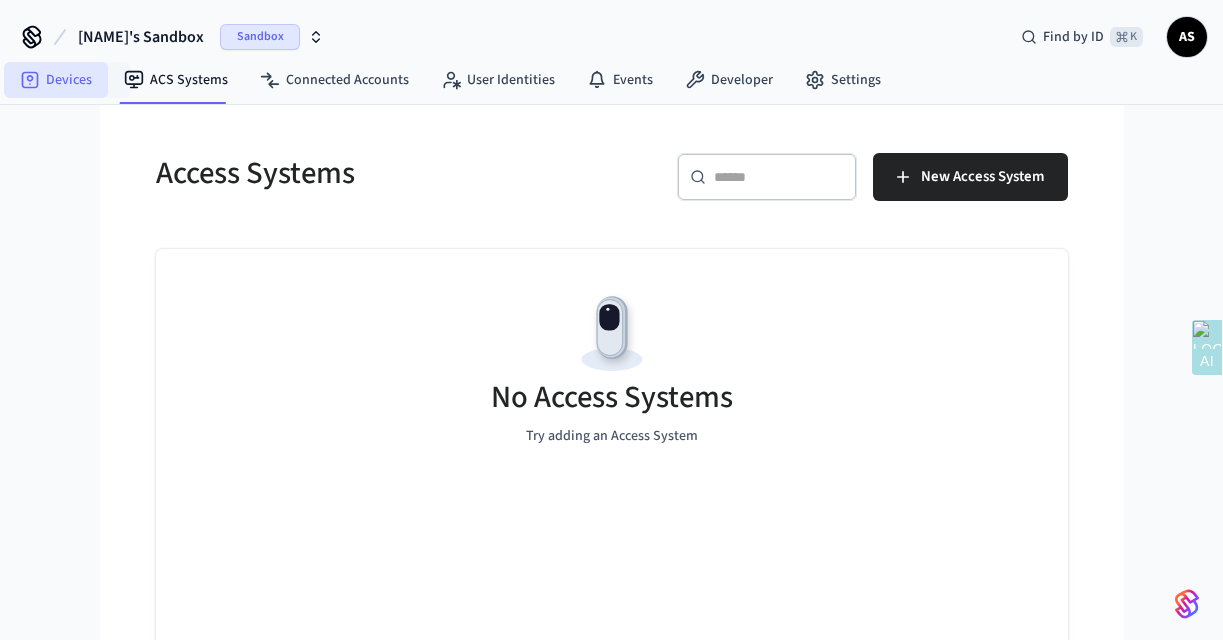click on "Devices" at bounding box center (56, 80) 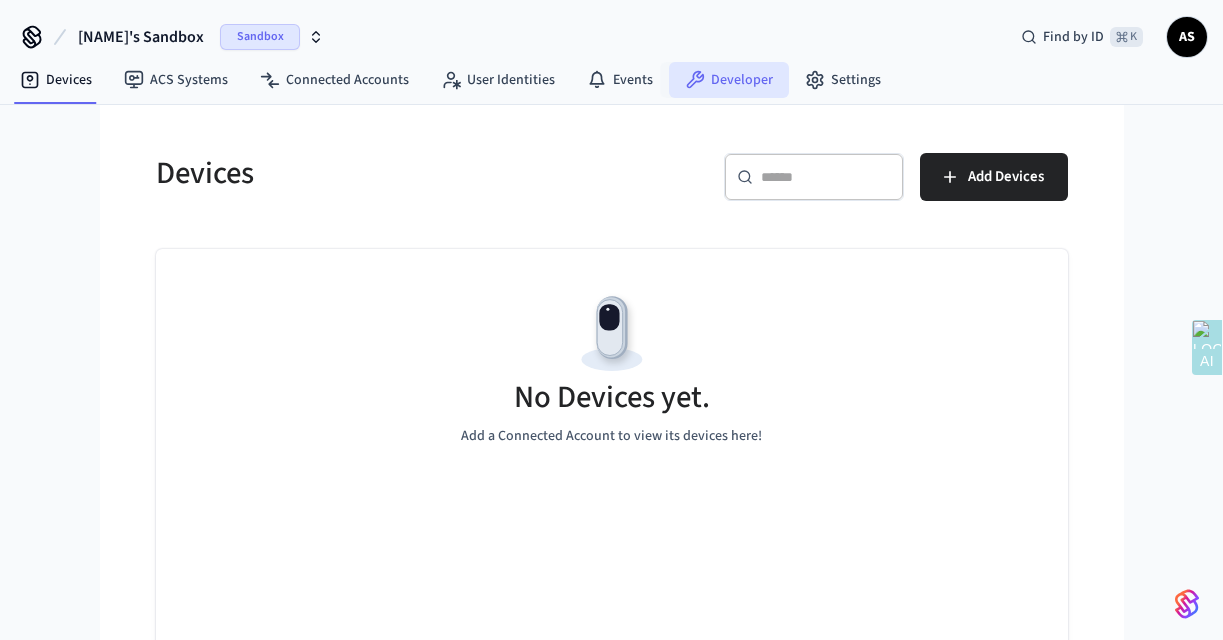 click on "Developer" at bounding box center [729, 80] 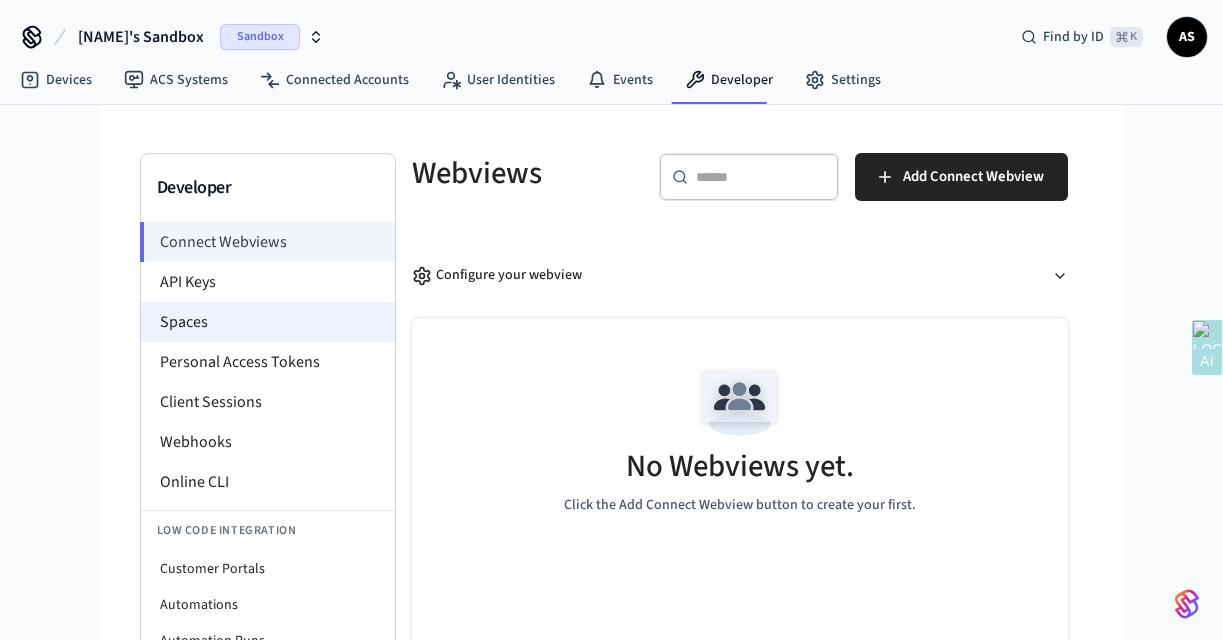 click on "Spaces" at bounding box center [268, 322] 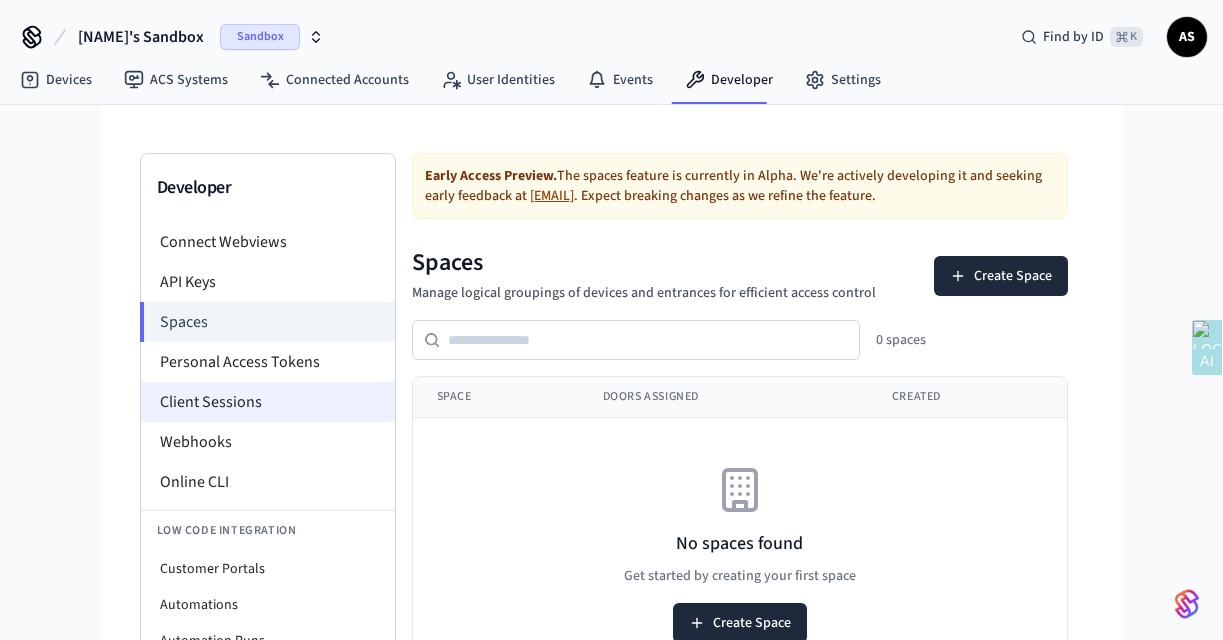 click on "Client Sessions" at bounding box center [268, 402] 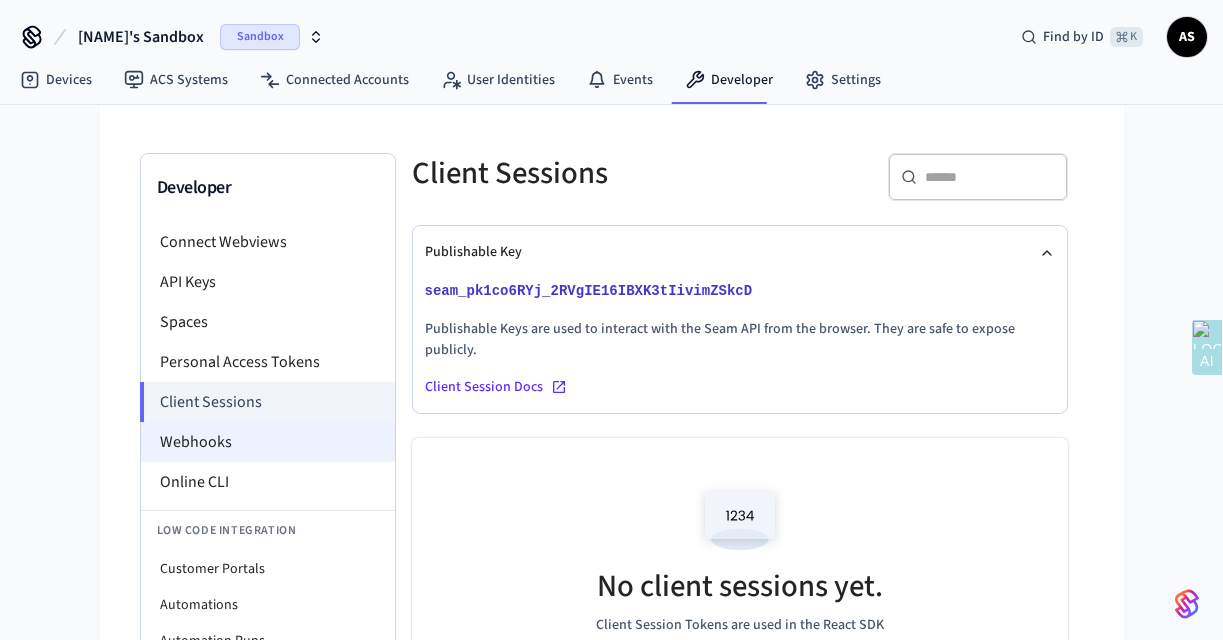 click on "Webhooks" at bounding box center [268, 442] 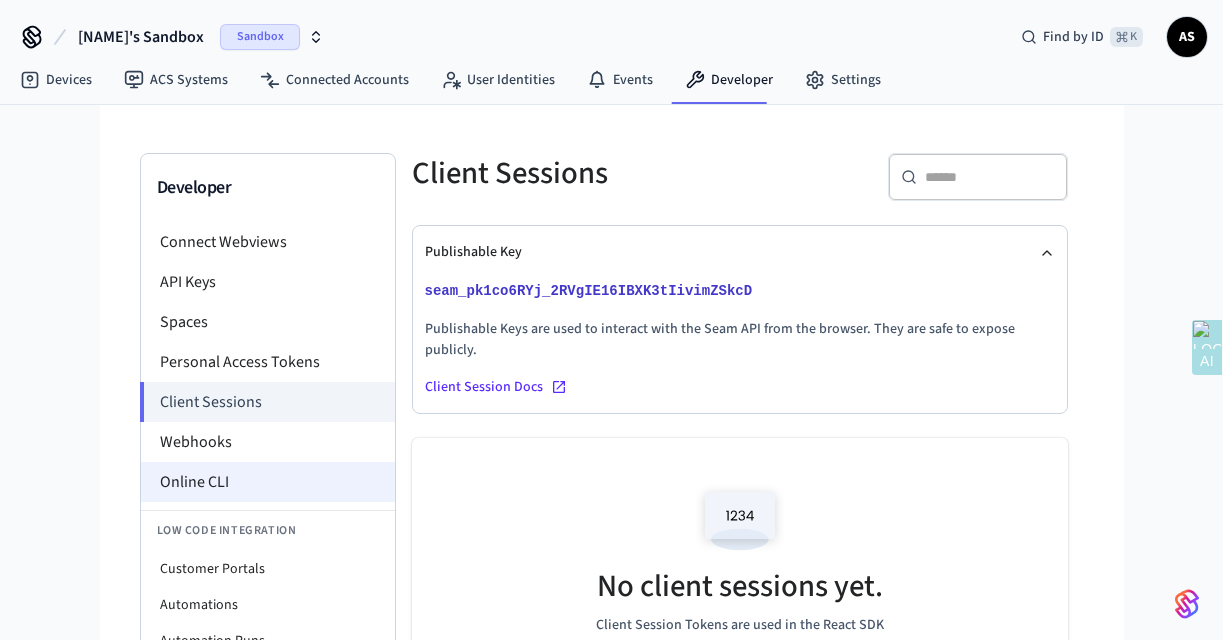 click on "Online CLI" at bounding box center [268, 482] 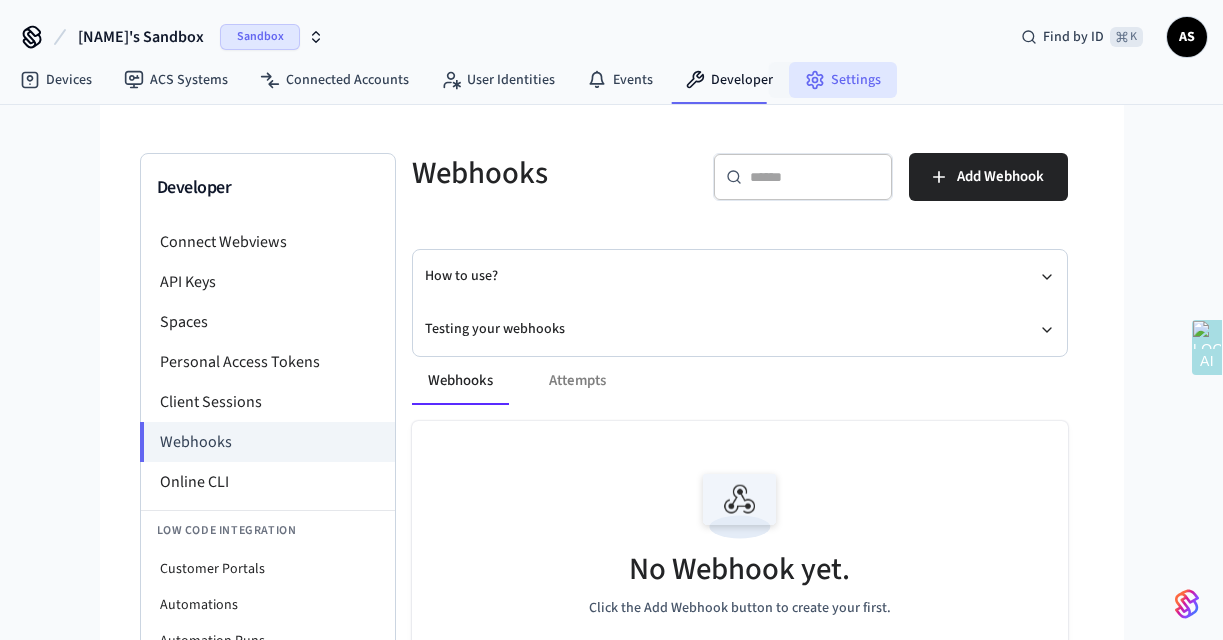 click on "Settings" at bounding box center [843, 80] 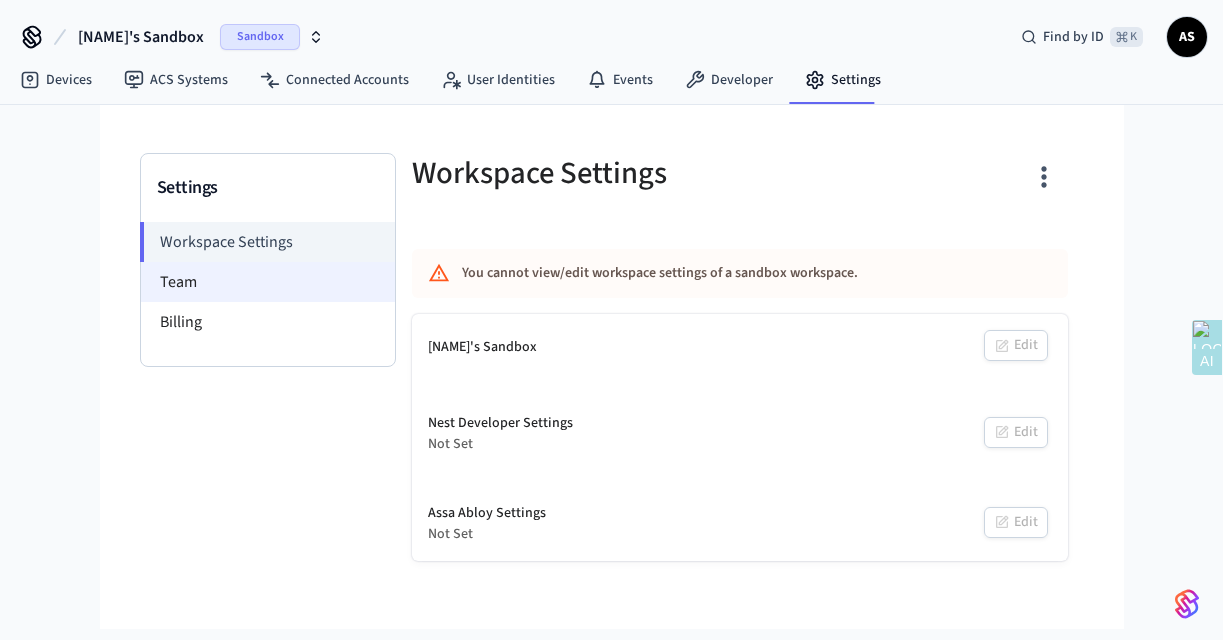 click on "Team" at bounding box center [268, 282] 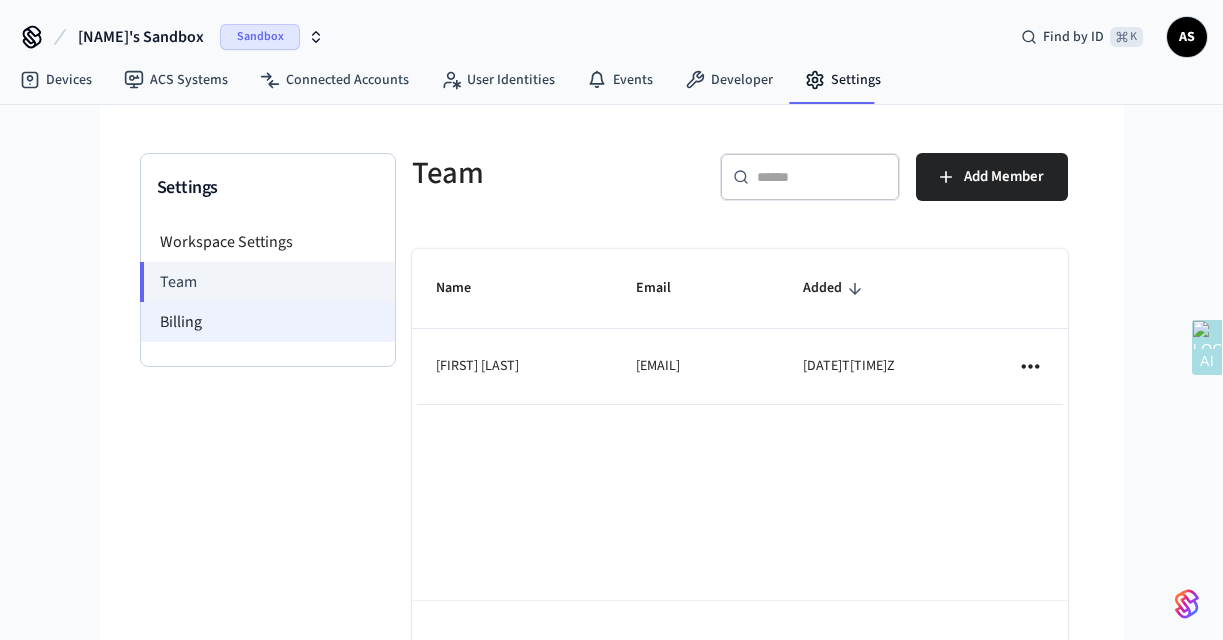click on "Billing" at bounding box center [268, 322] 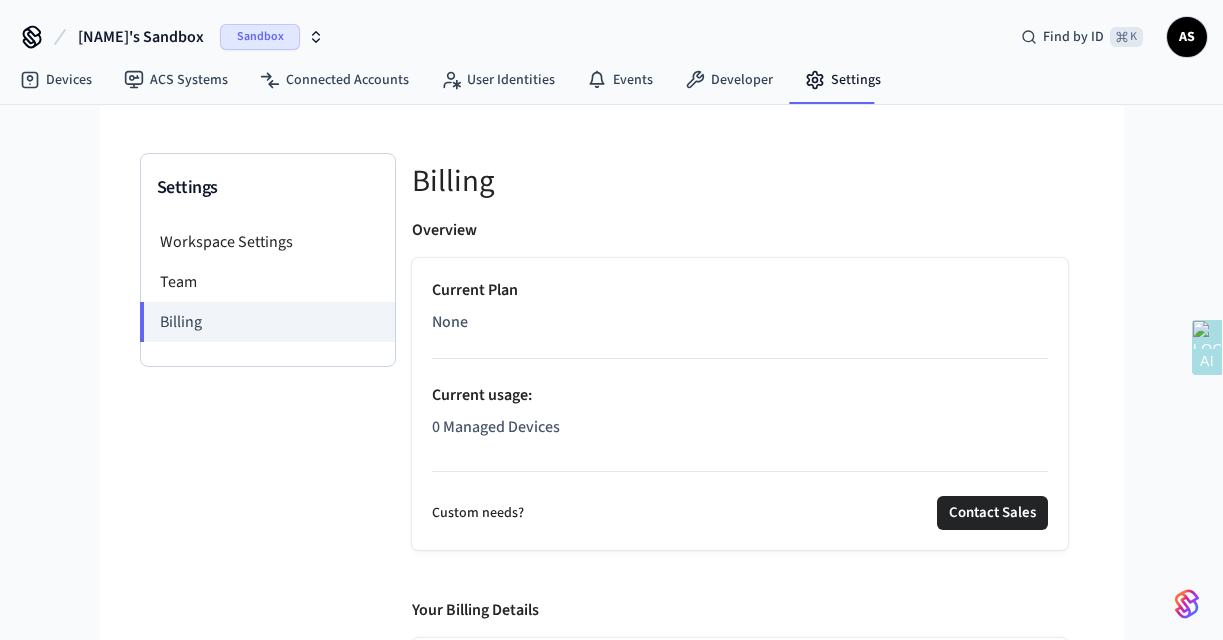scroll, scrollTop: 158, scrollLeft: 0, axis: vertical 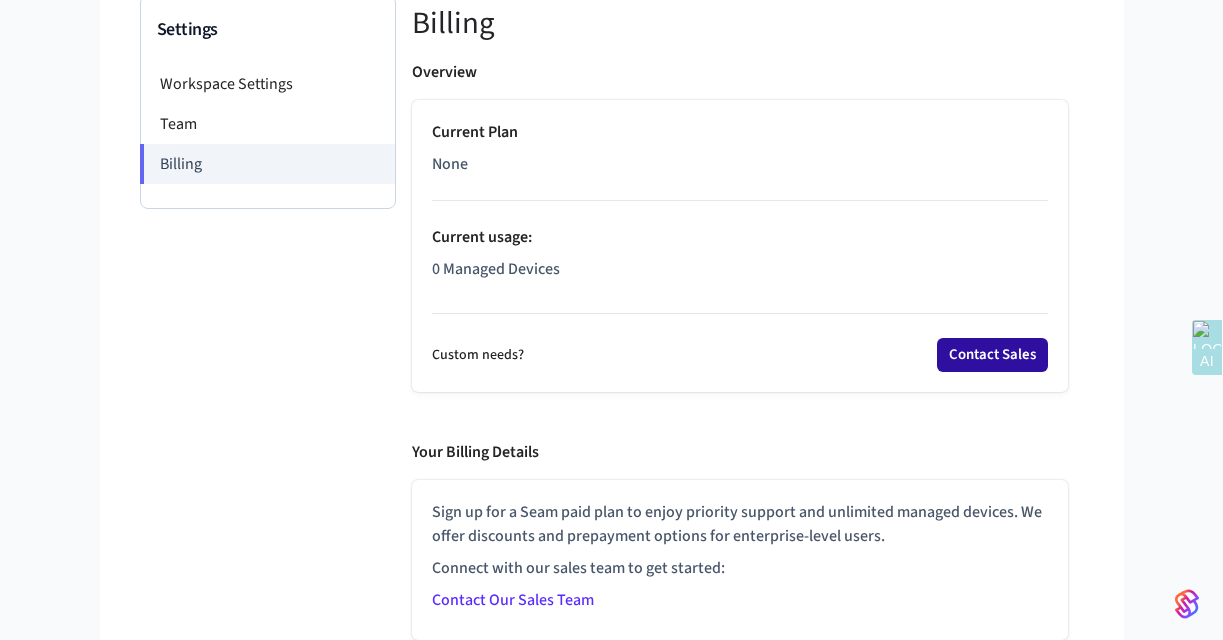 click on "Contact Sales" at bounding box center [992, 355] 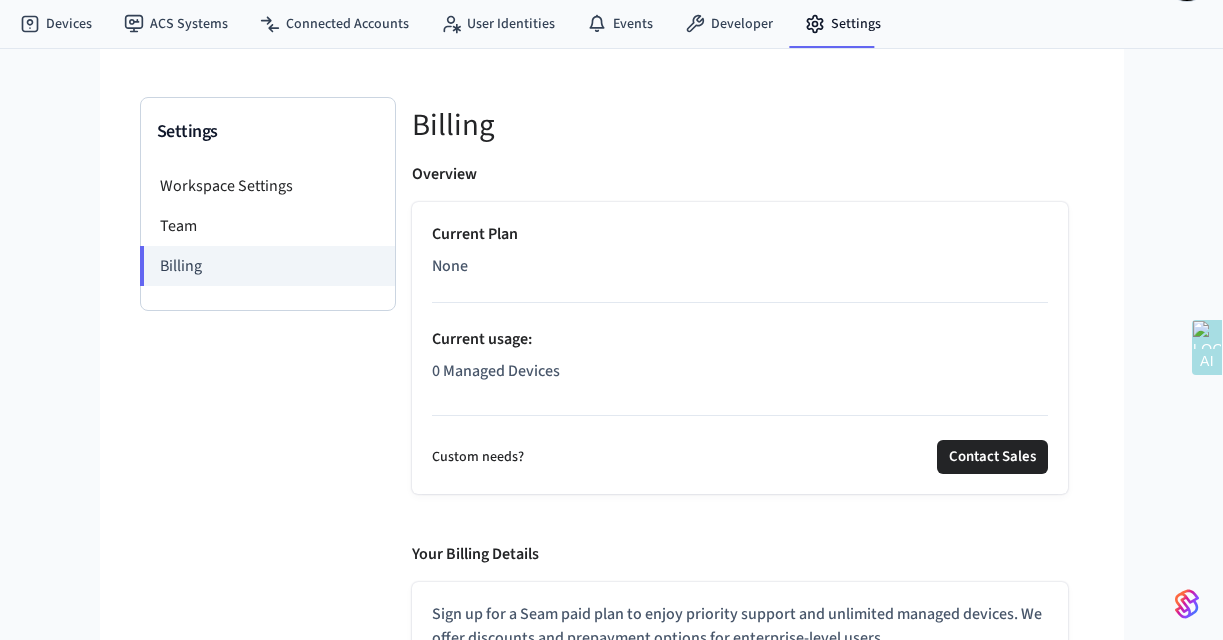 scroll, scrollTop: 0, scrollLeft: 0, axis: both 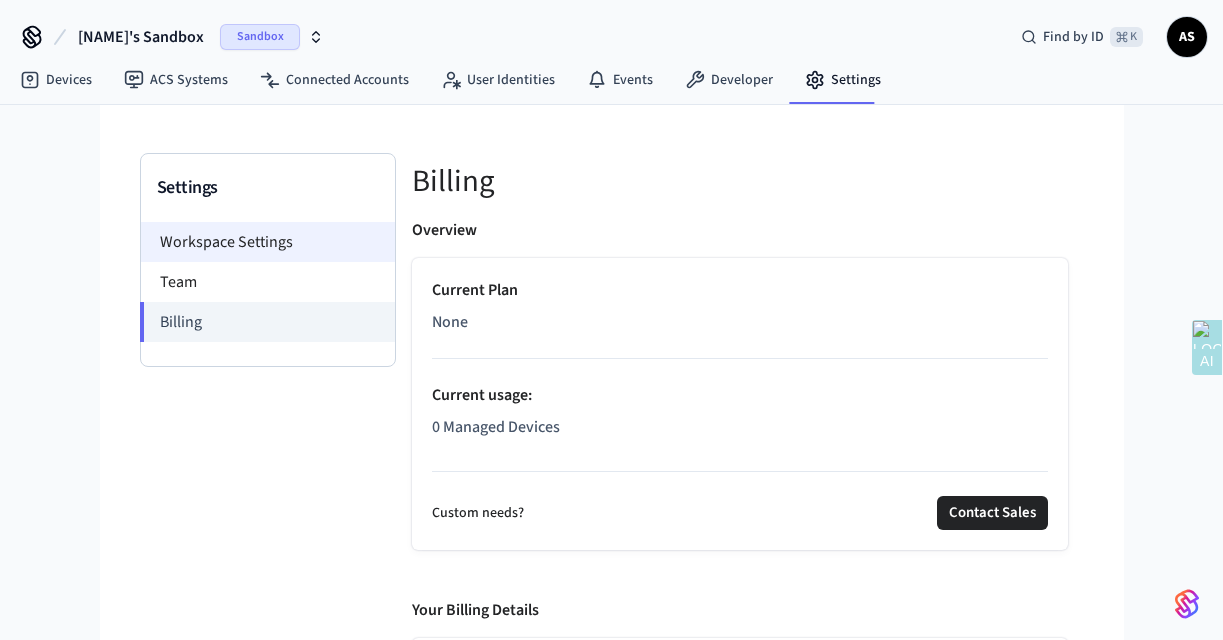 click on "Workspace Settings" at bounding box center [268, 242] 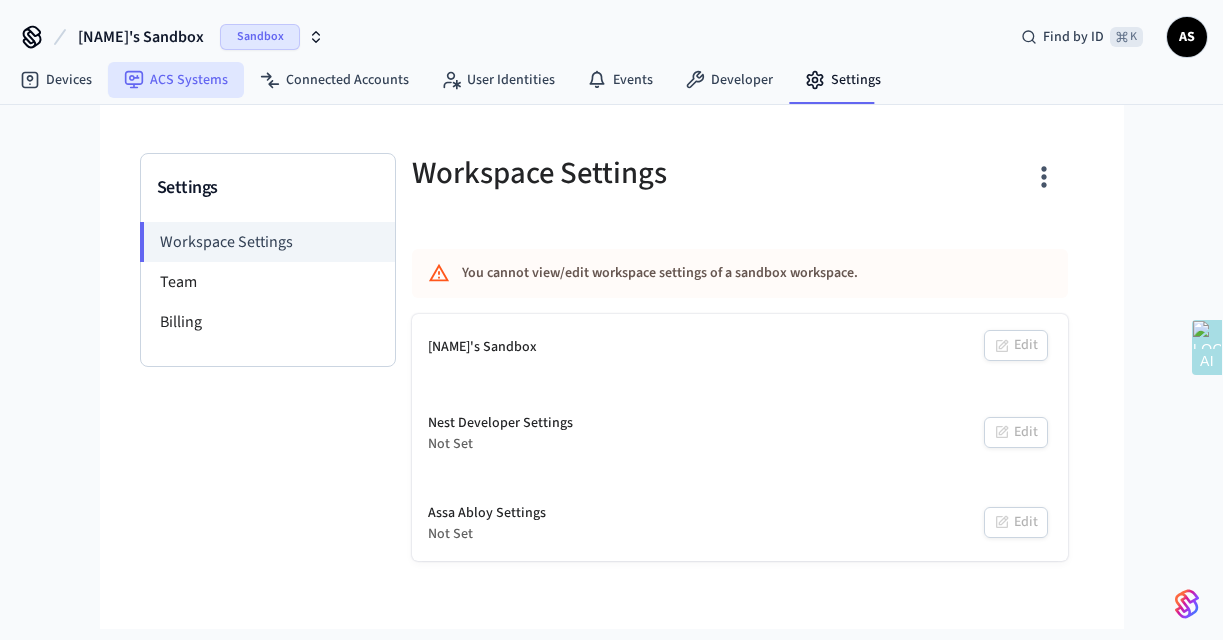 click on "ACS Systems" at bounding box center (176, 80) 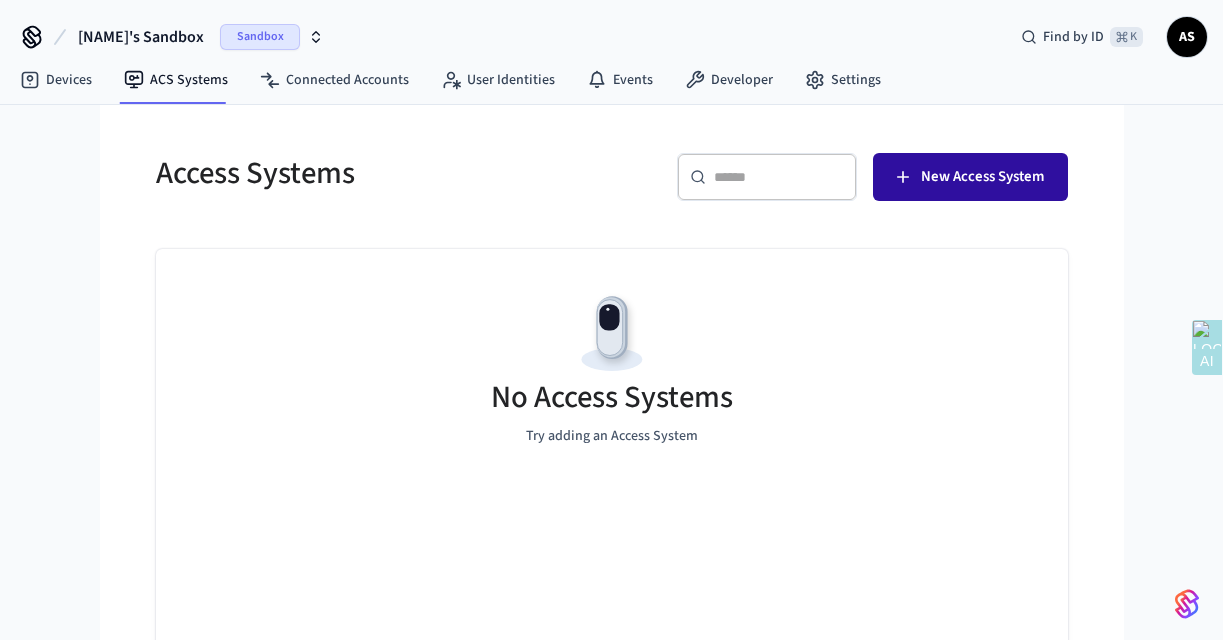 click on "New Access System" at bounding box center [982, 177] 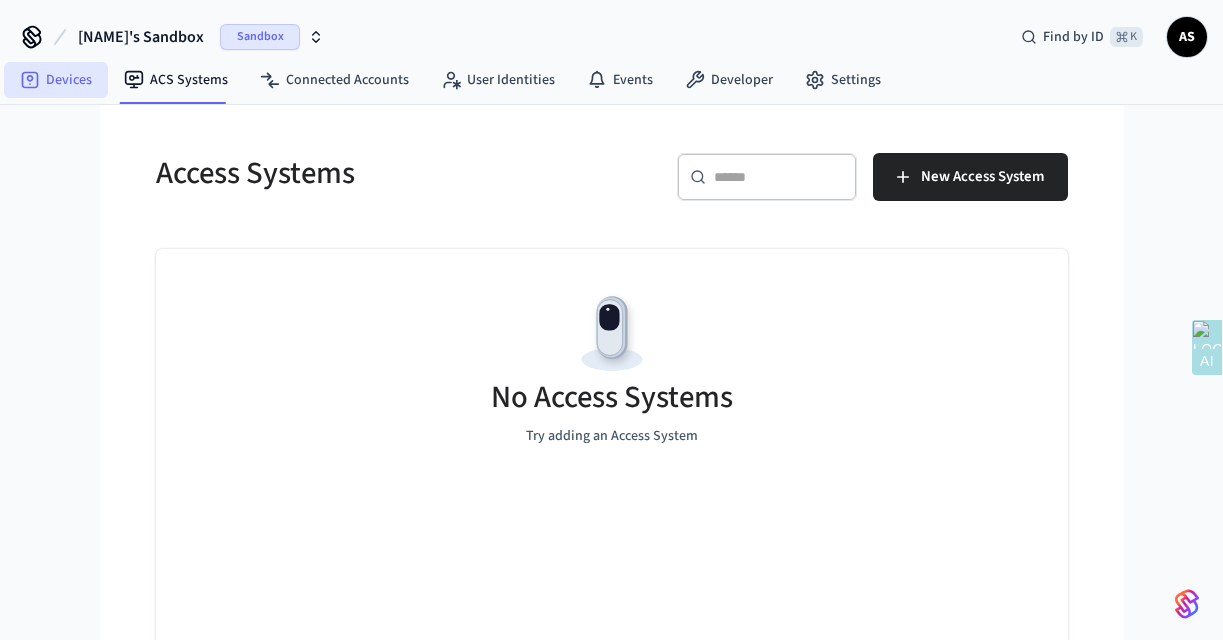 click on "Devices" at bounding box center (56, 80) 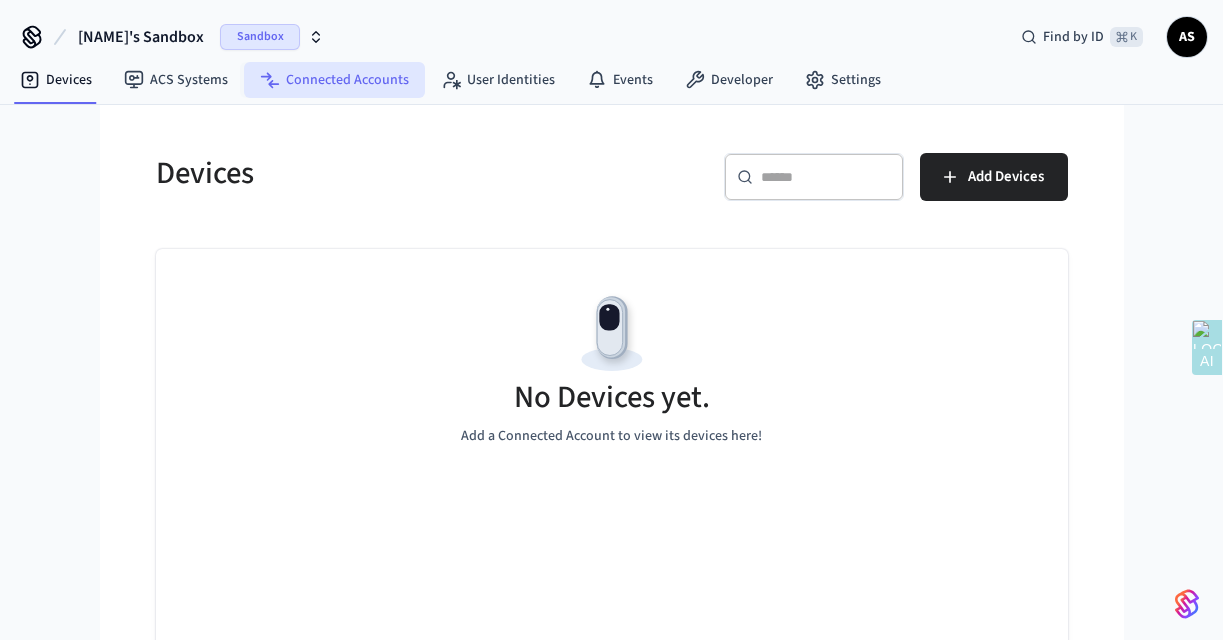 click on "Connected Accounts" at bounding box center [334, 80] 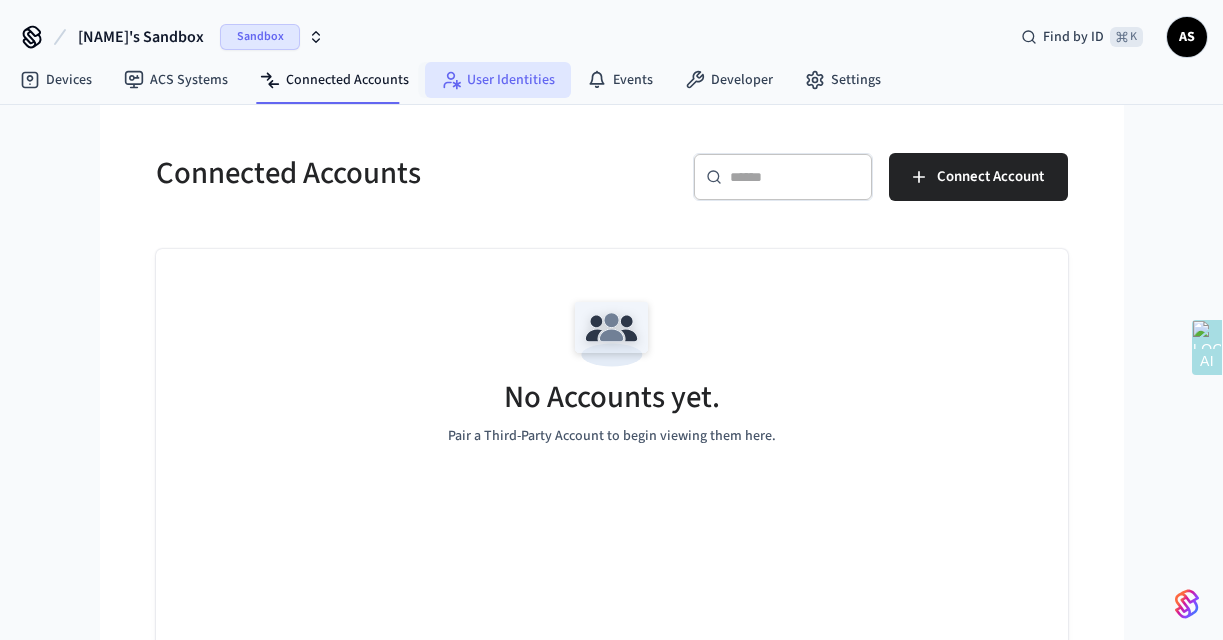 click on "User Identities" at bounding box center (498, 80) 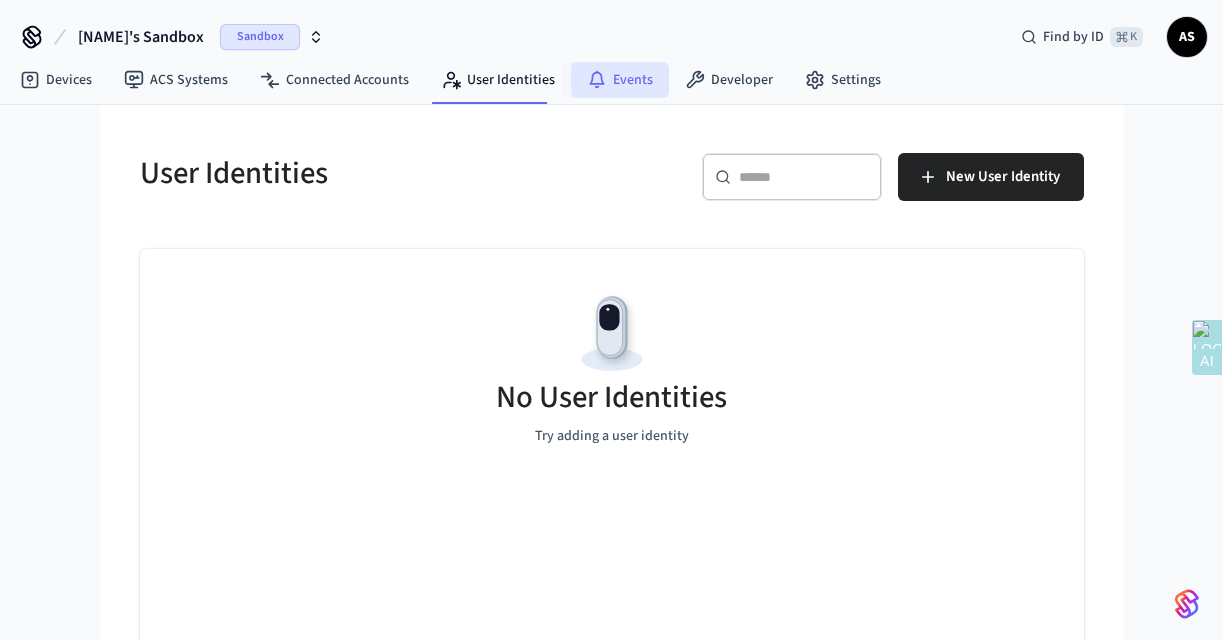 click on "Events" at bounding box center [620, 80] 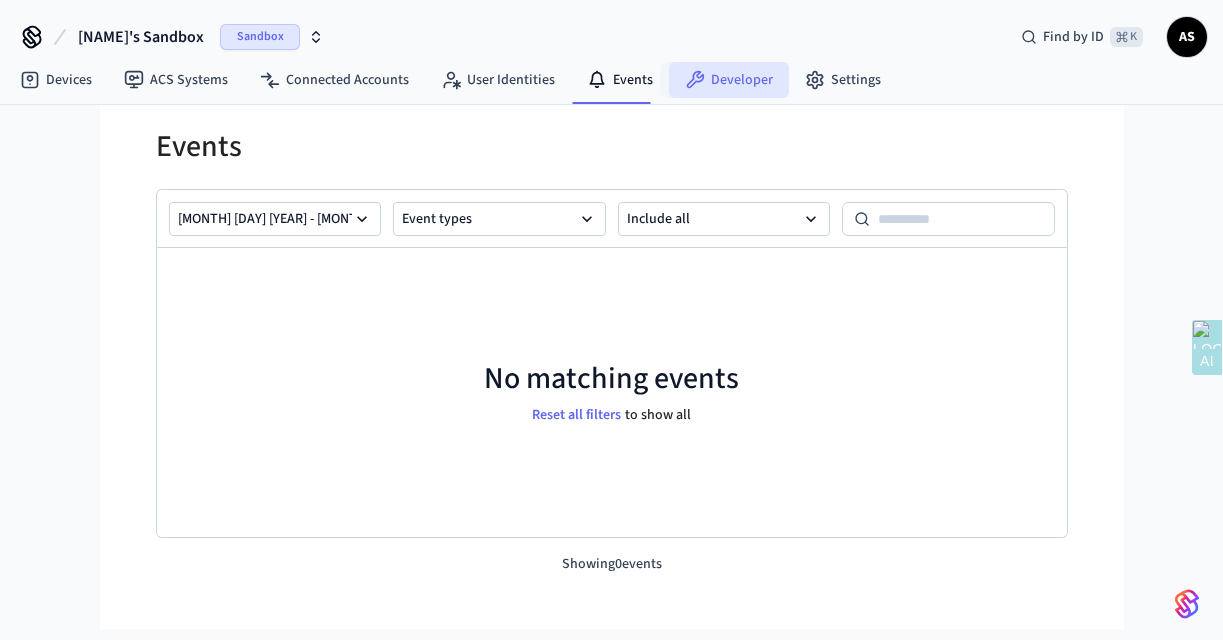 click on "Developer" at bounding box center [729, 80] 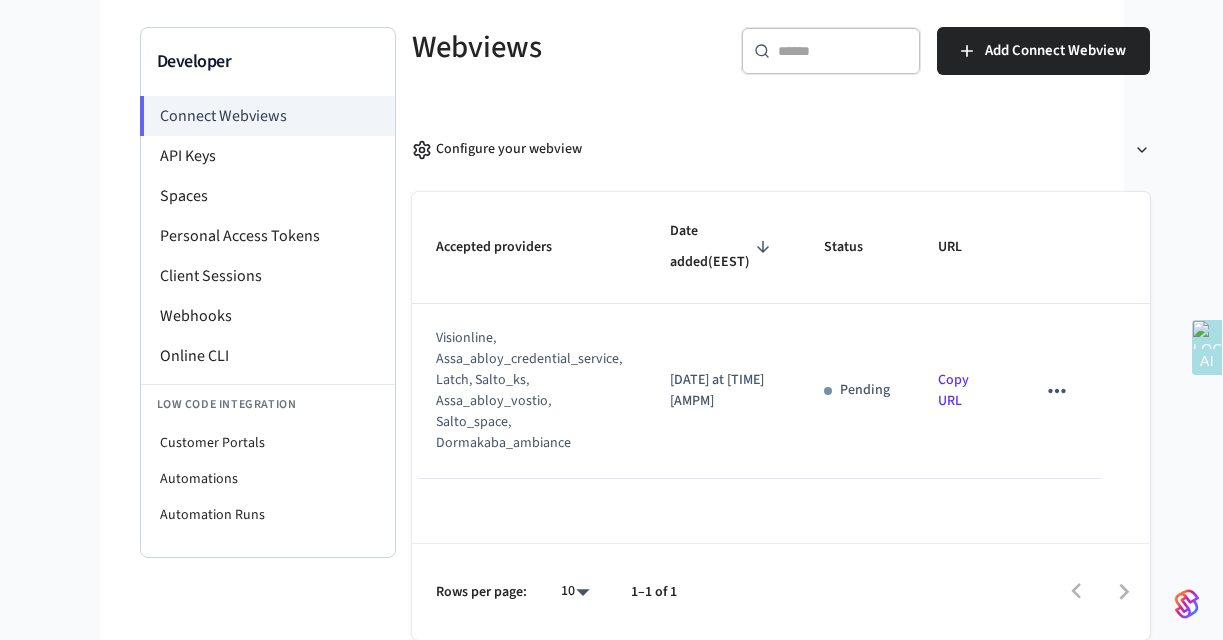 scroll, scrollTop: 0, scrollLeft: 0, axis: both 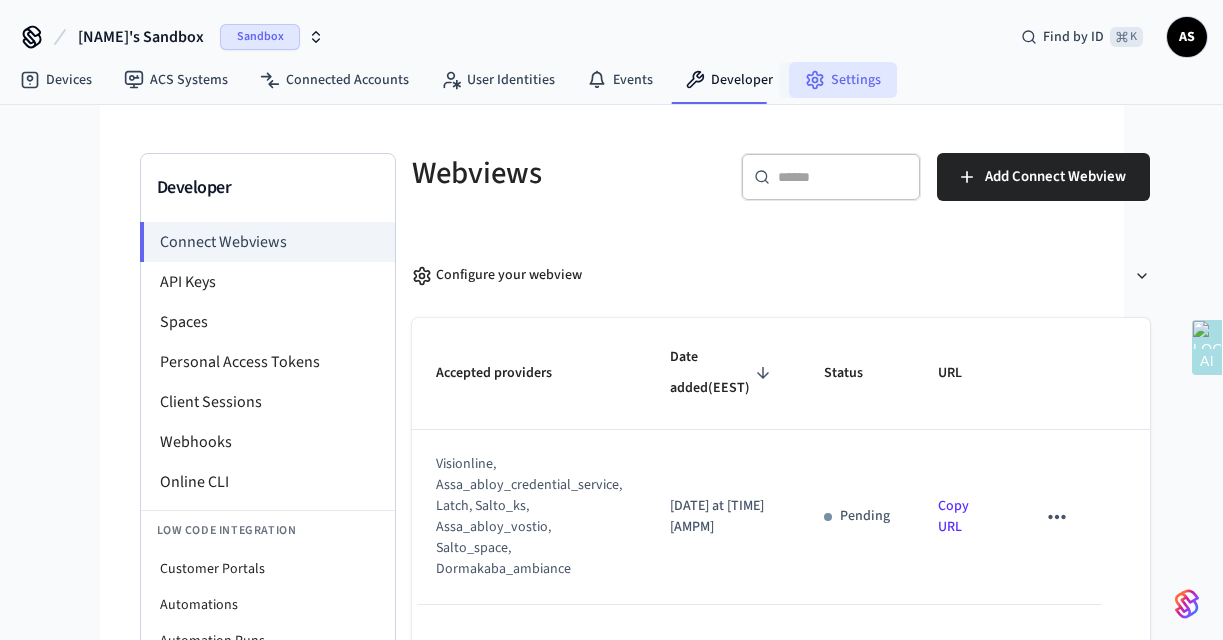 click on "Settings" at bounding box center [843, 80] 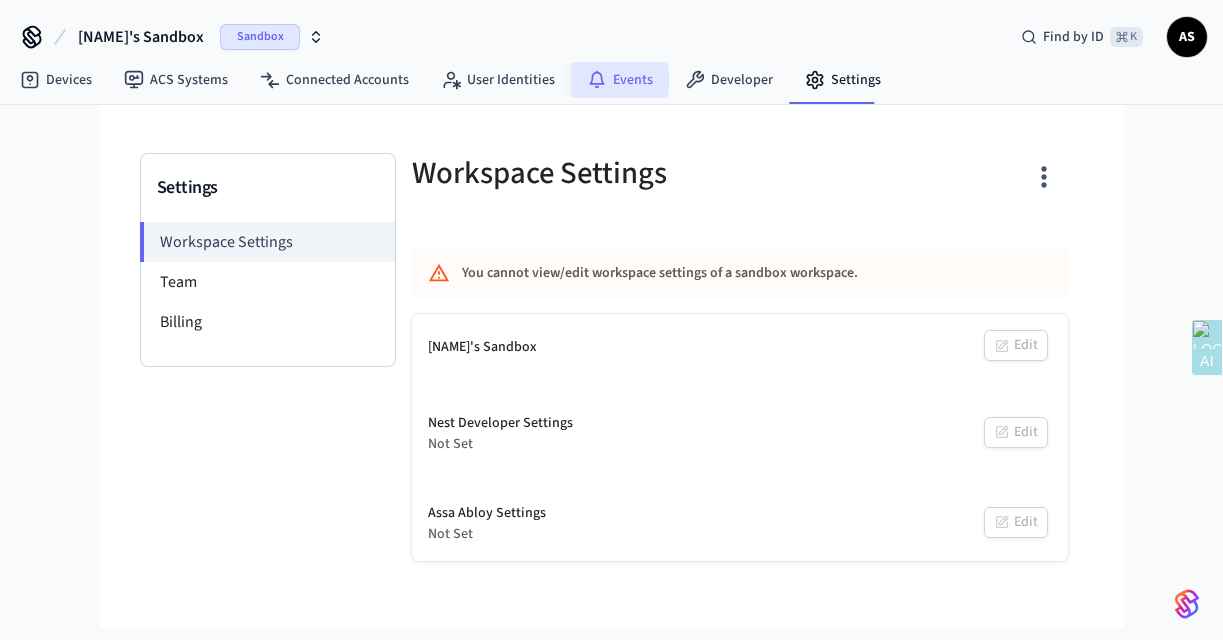 click on "Events" at bounding box center [620, 80] 